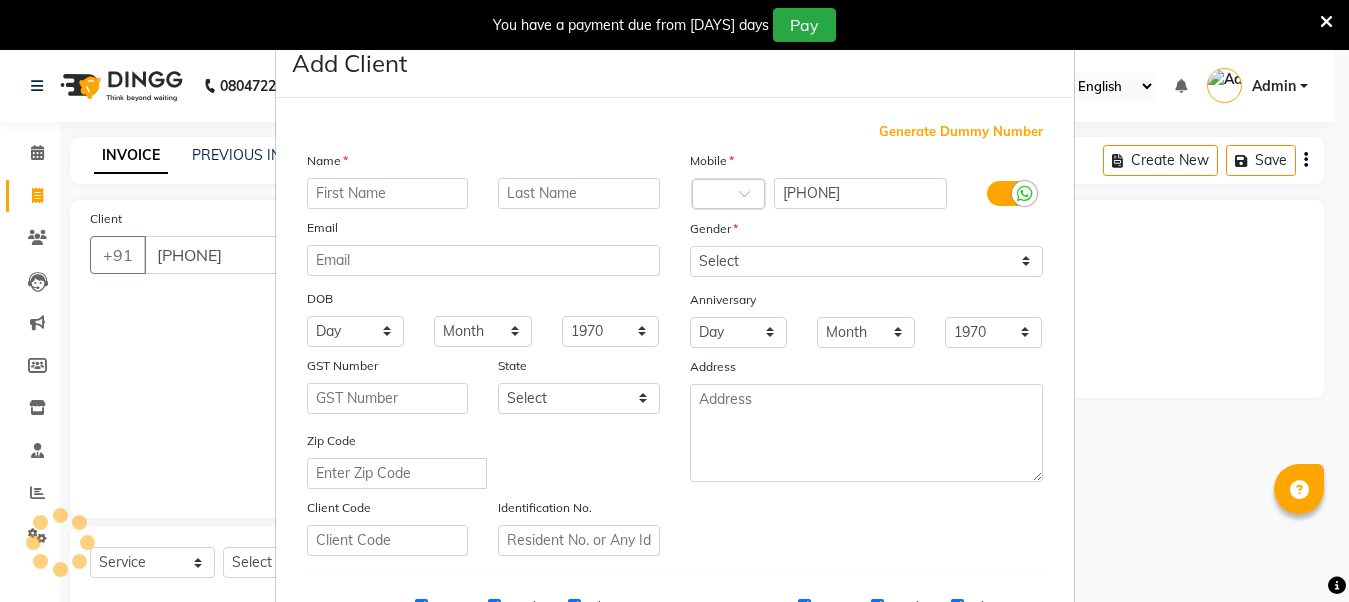 select on "5103" 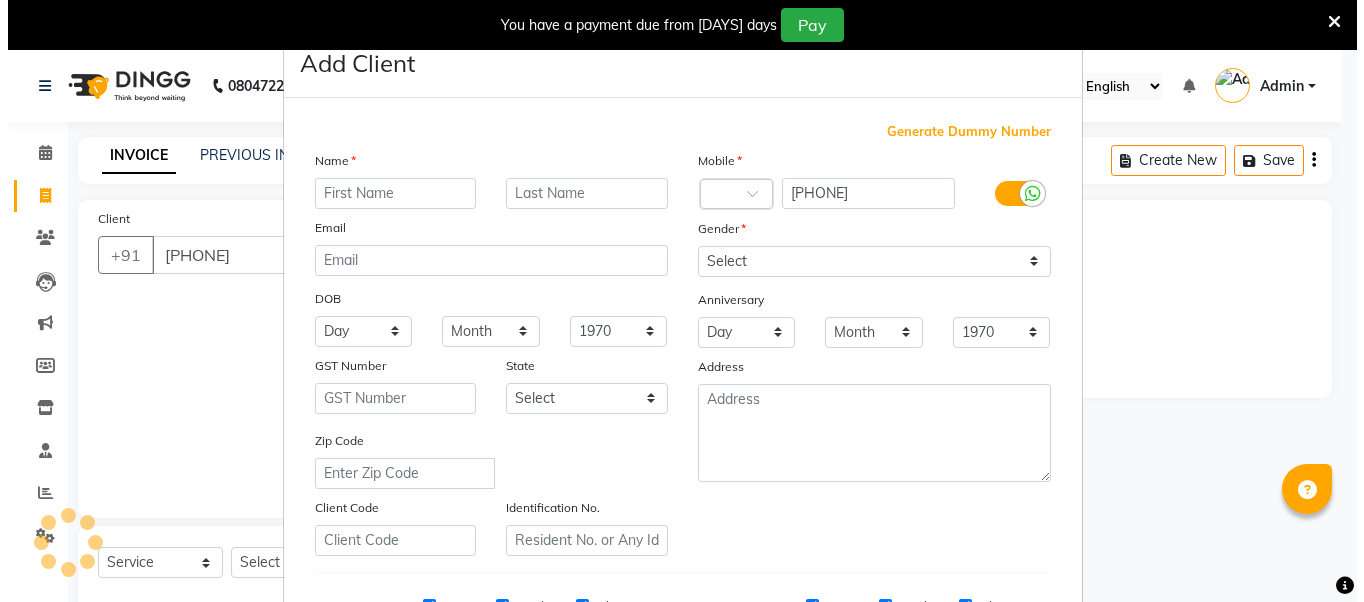 scroll, scrollTop: 0, scrollLeft: 0, axis: both 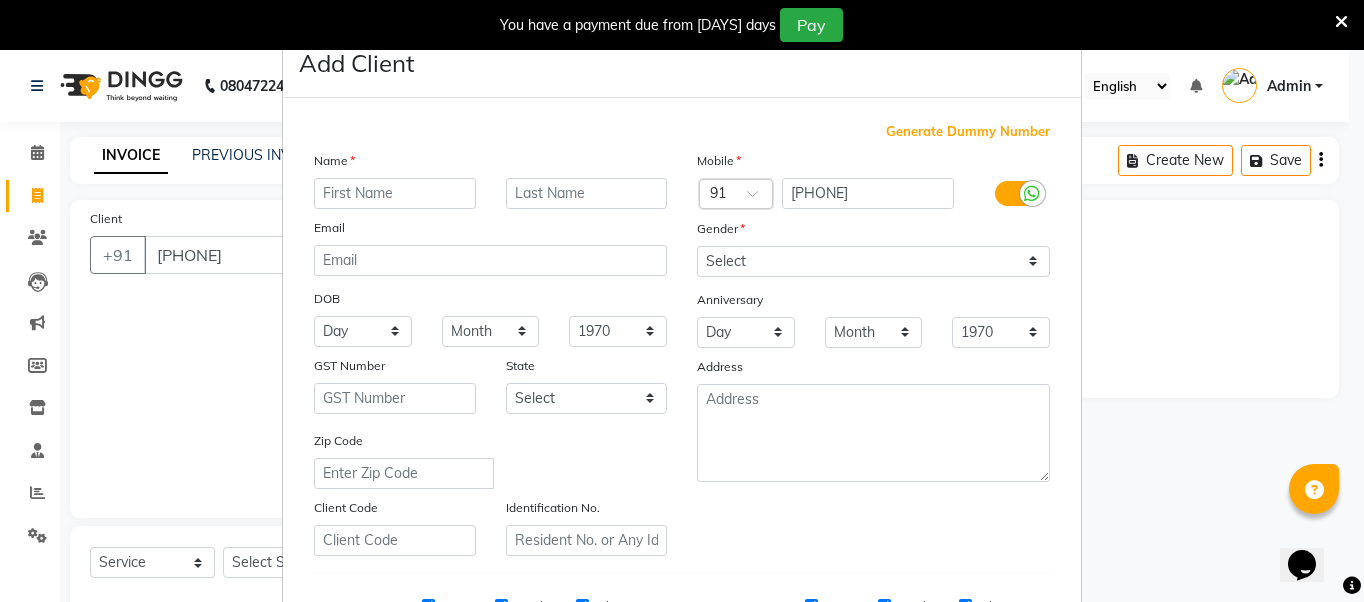 click at bounding box center [395, 193] 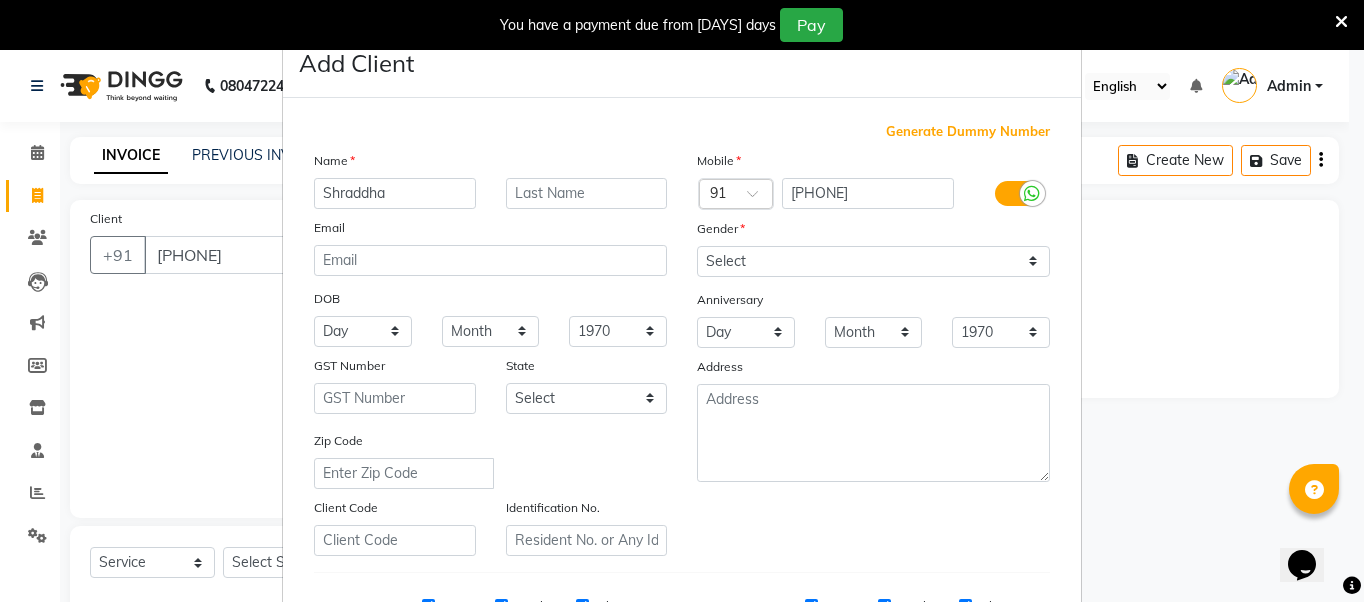 type on "Shraddha" 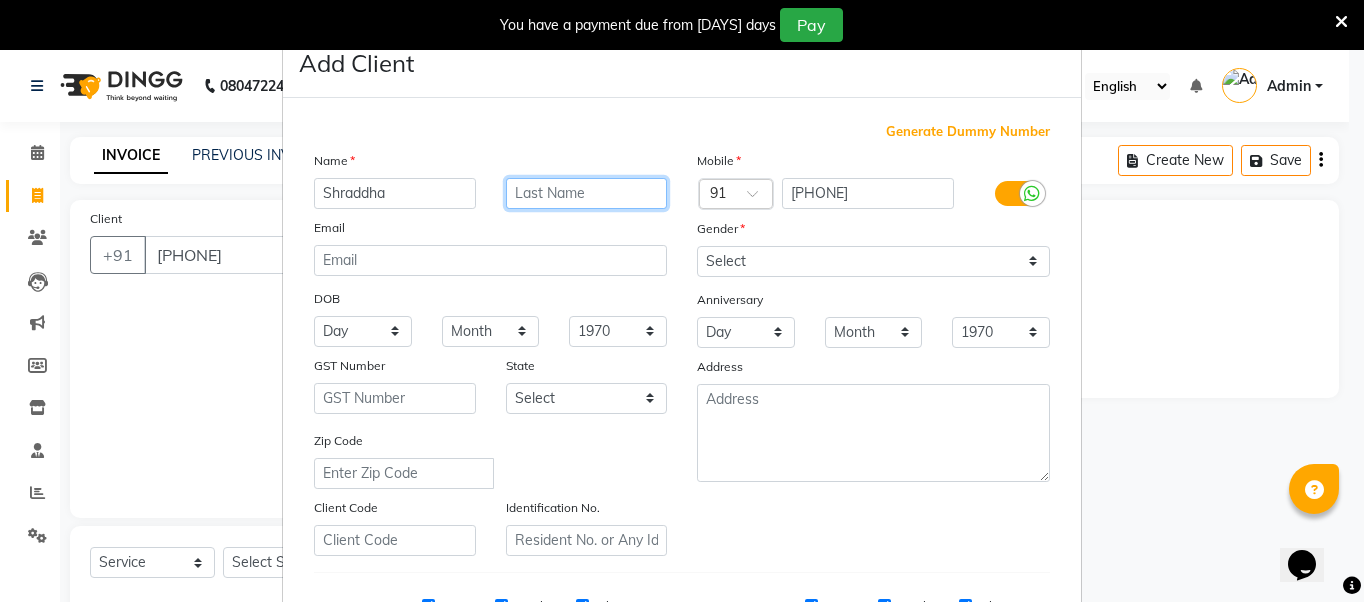 click at bounding box center [587, 193] 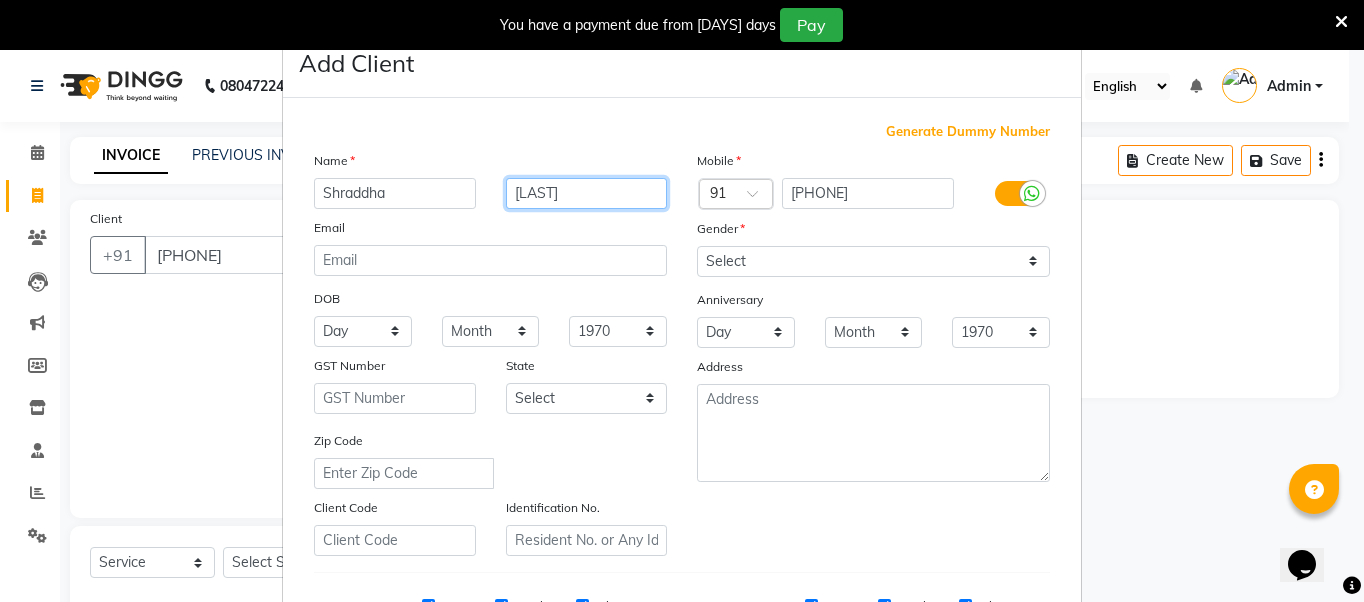 type on "Kumre" 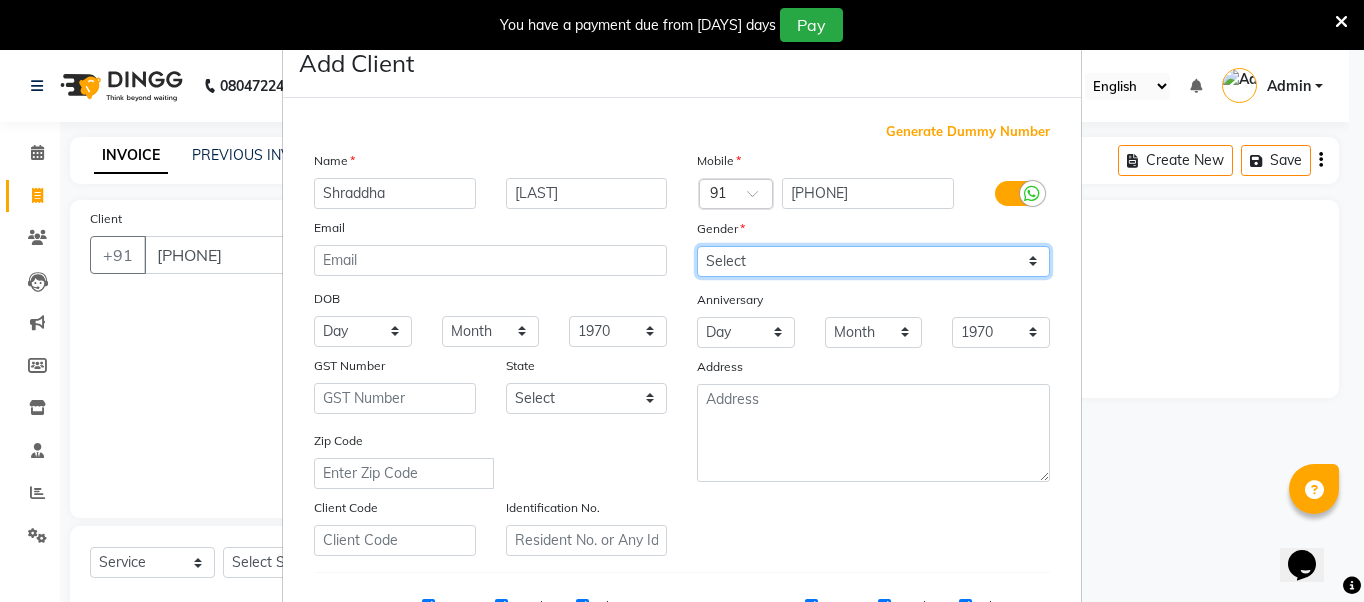 click on "Select Male Female Other Prefer Not To Say" at bounding box center [873, 261] 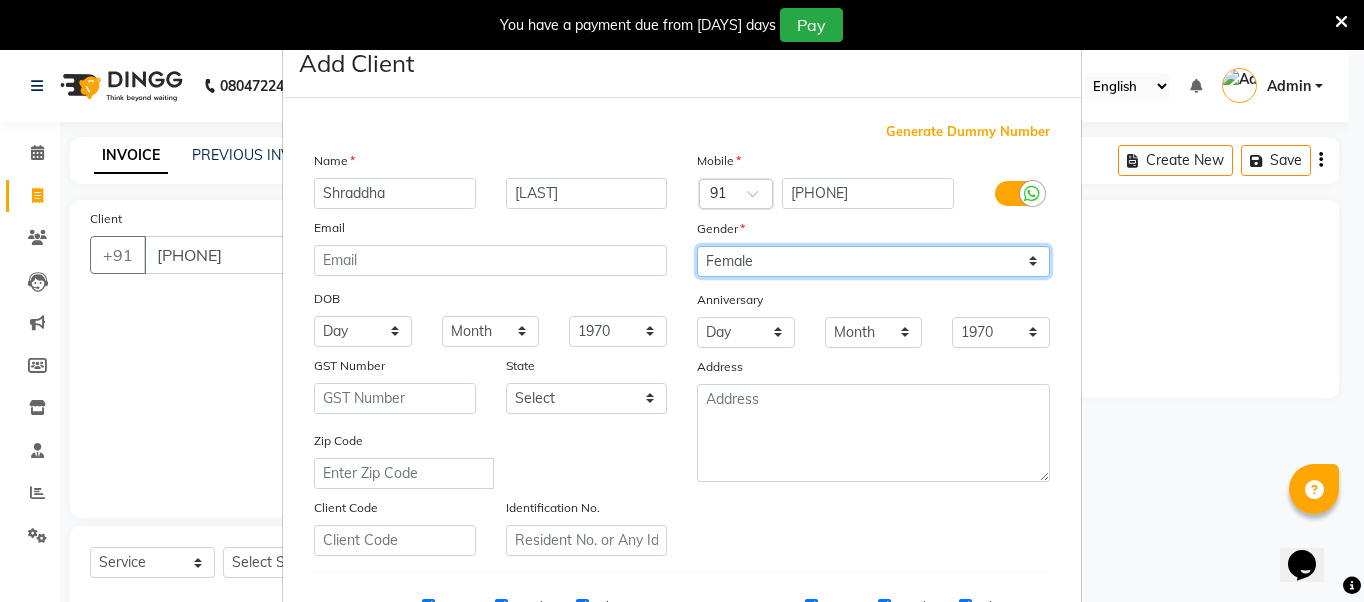 click on "Select Male Female Other Prefer Not To Say" at bounding box center (873, 261) 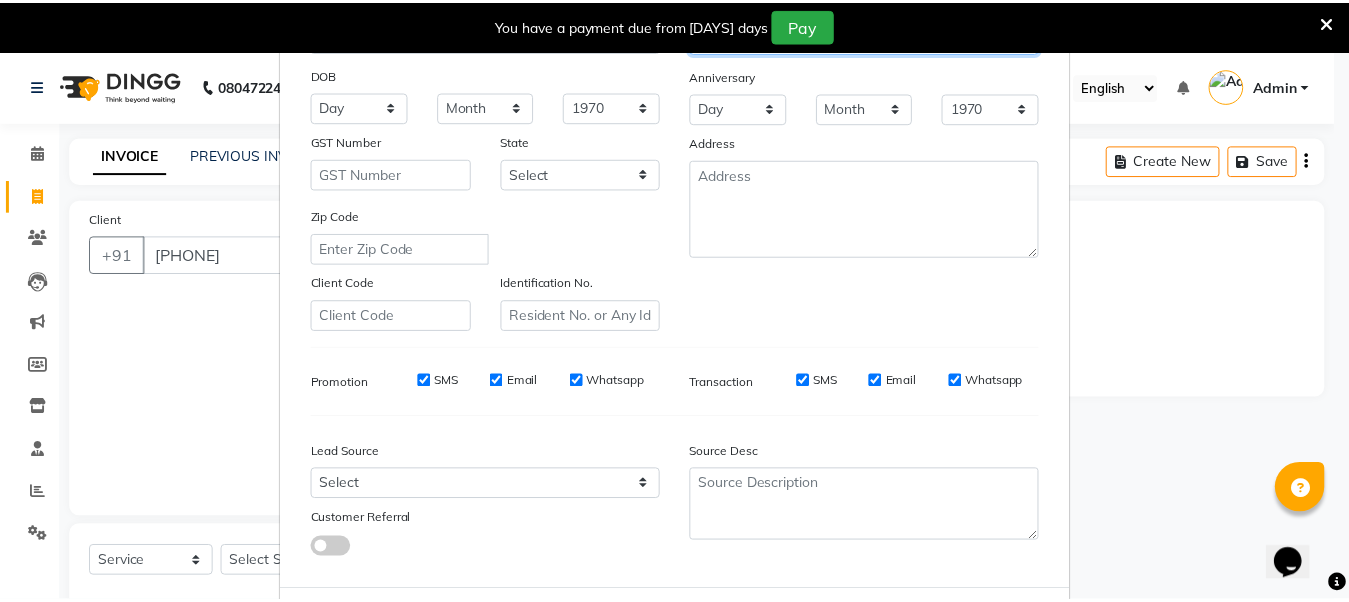 scroll, scrollTop: 321, scrollLeft: 0, axis: vertical 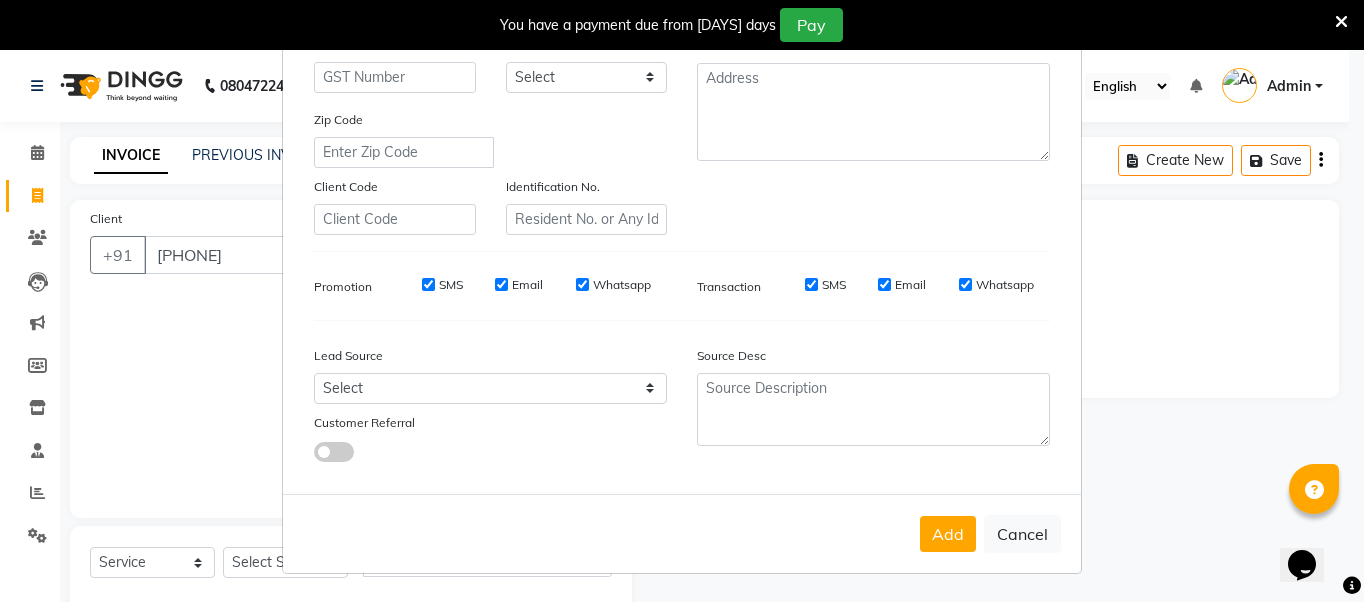 click on "Add" at bounding box center [948, 534] 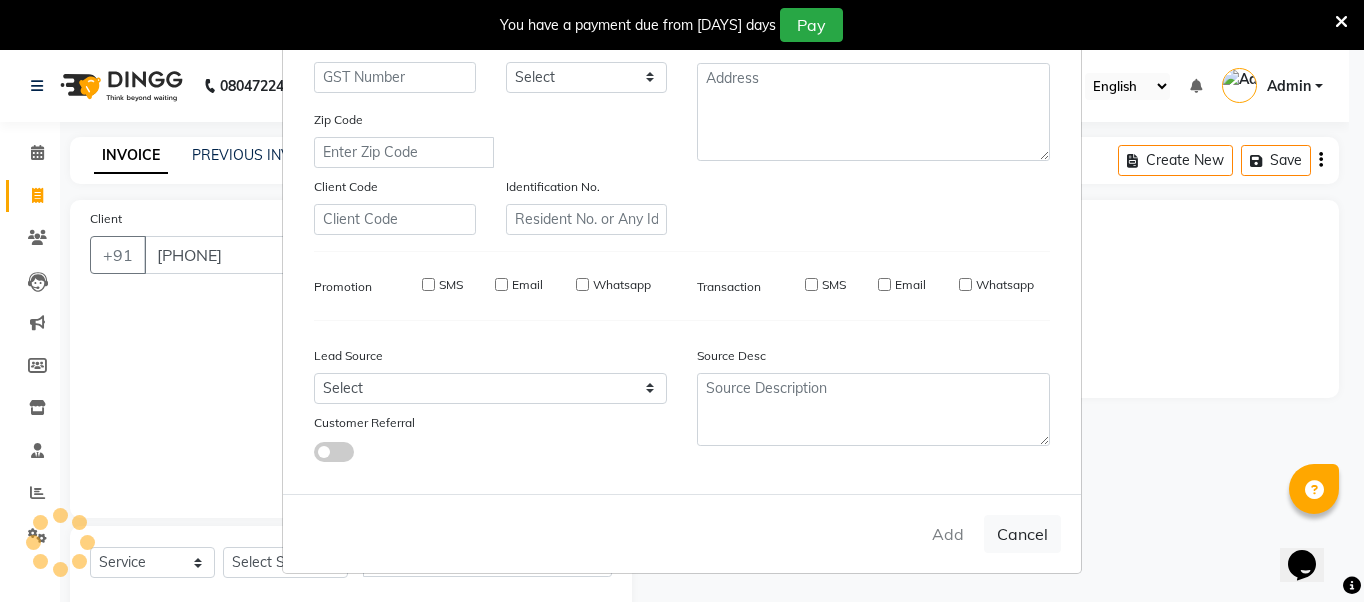 type 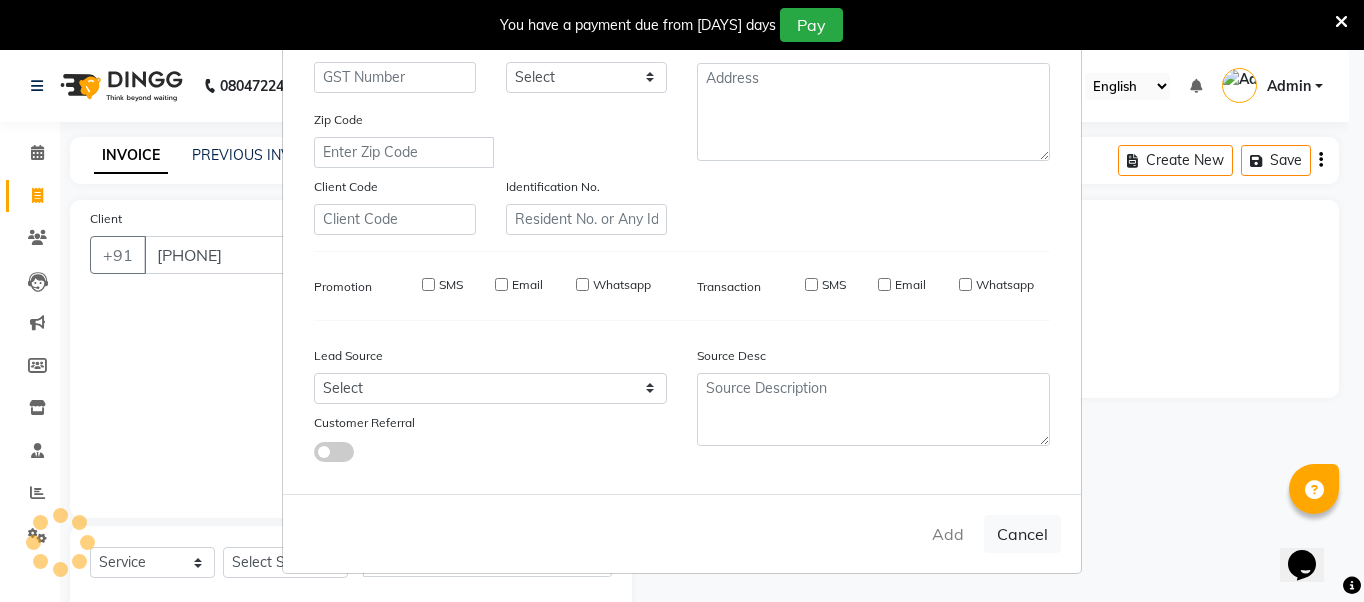 select 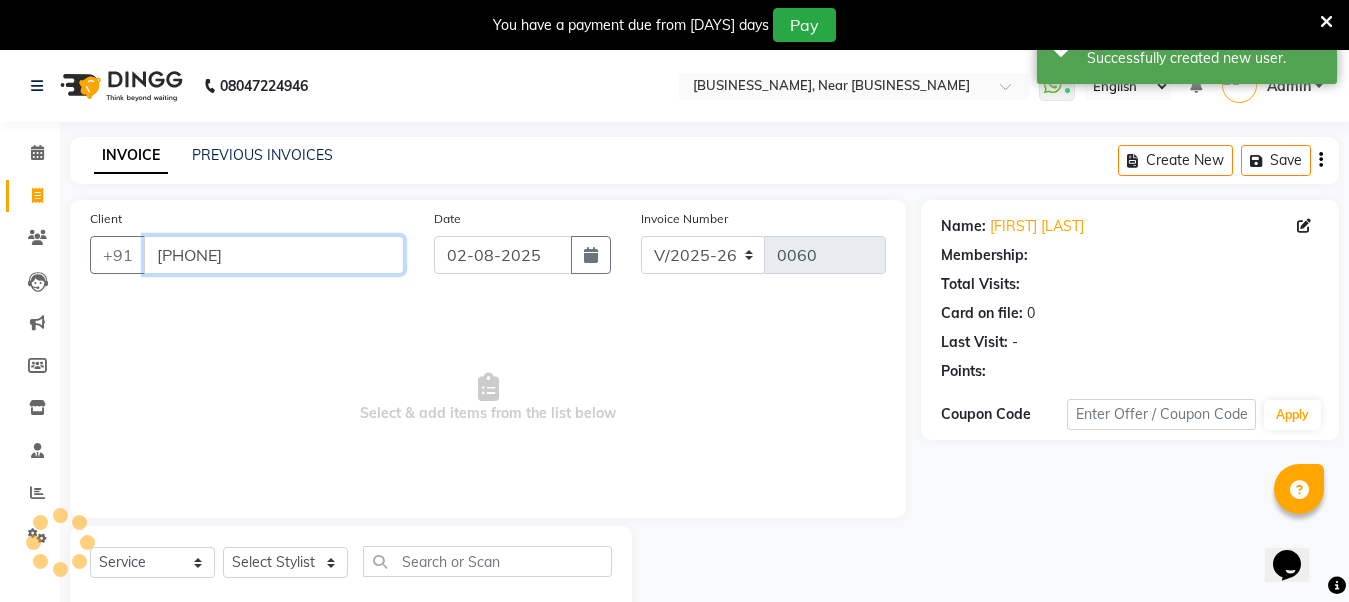click on "8208885897" at bounding box center (274, 255) 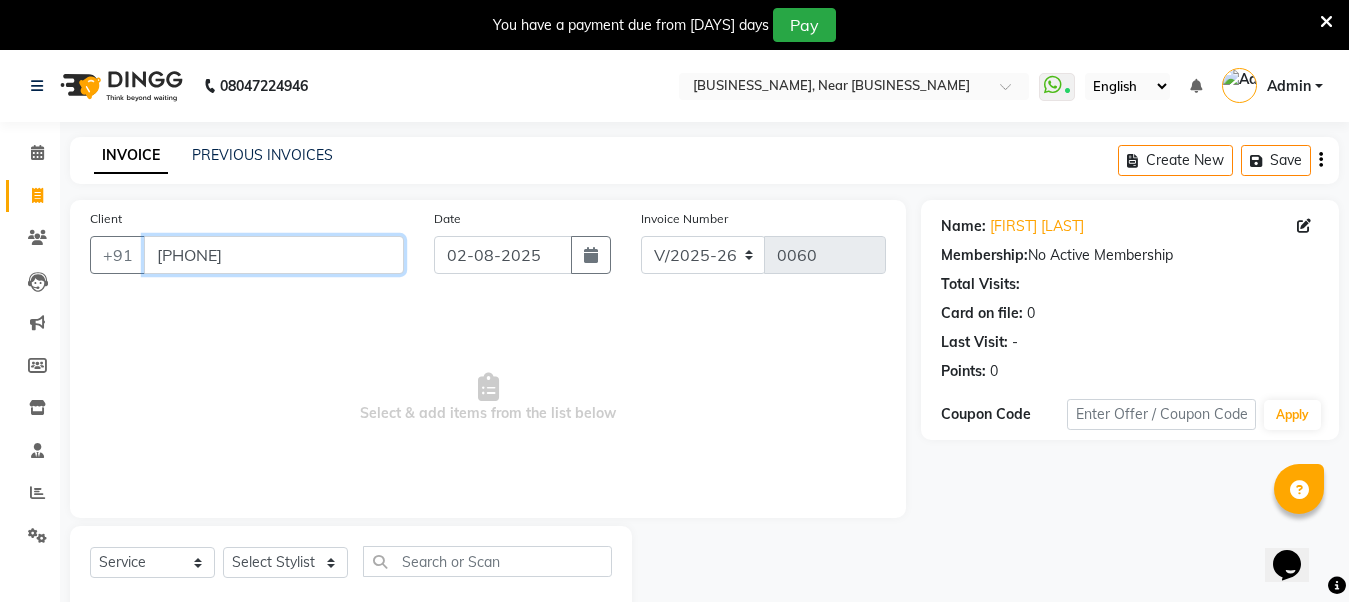 click on "8208885897" at bounding box center (274, 255) 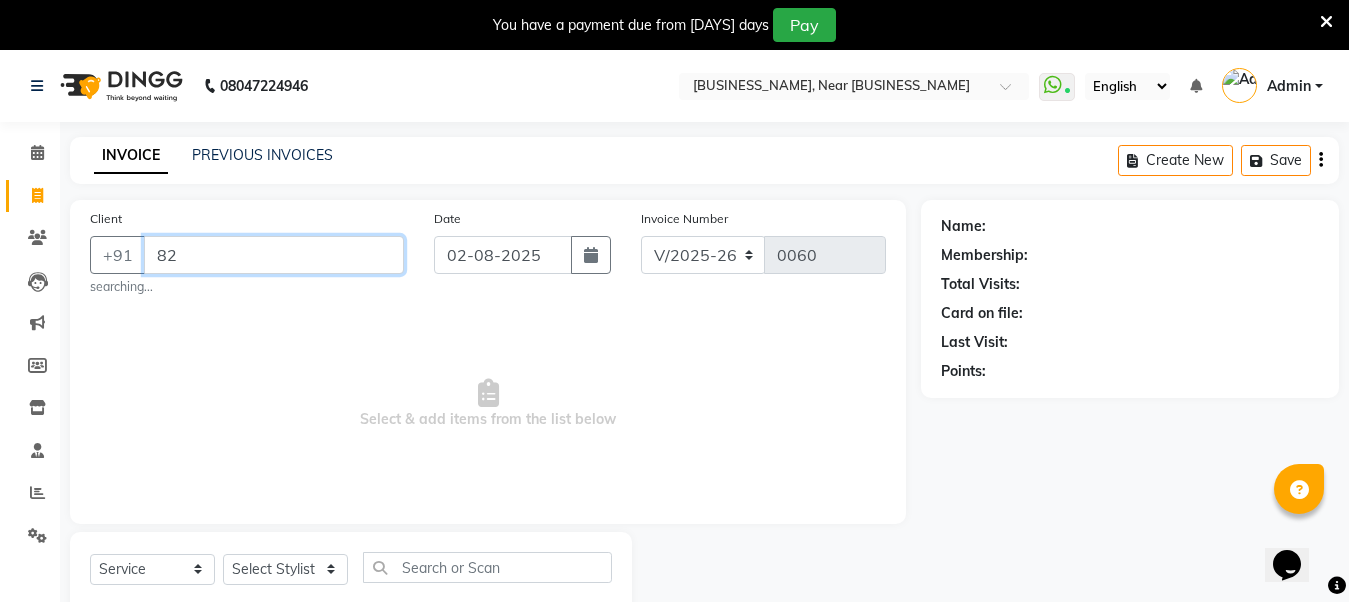 type on "8" 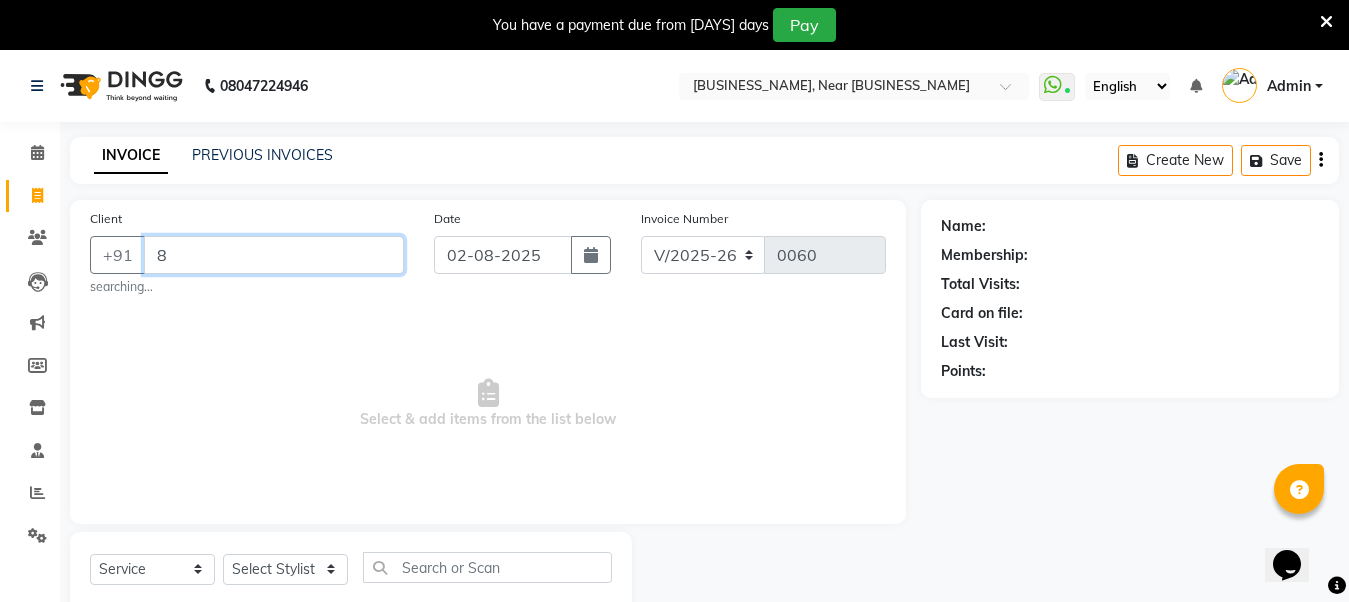 type 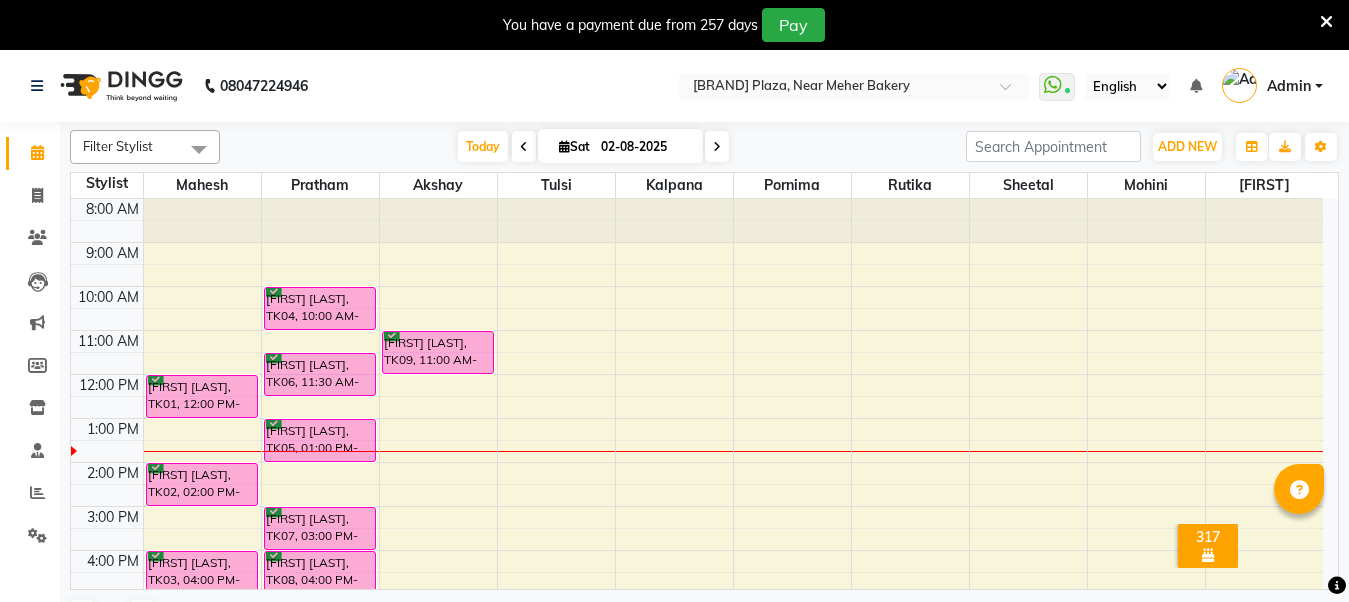 scroll, scrollTop: 0, scrollLeft: 0, axis: both 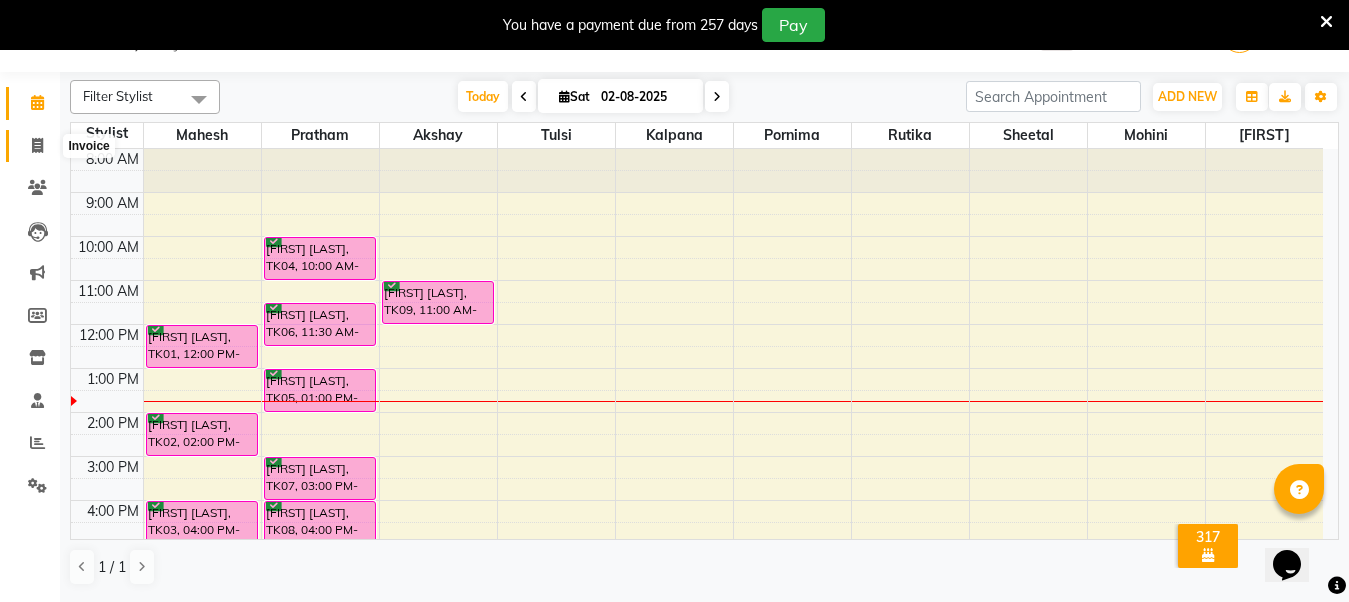 click 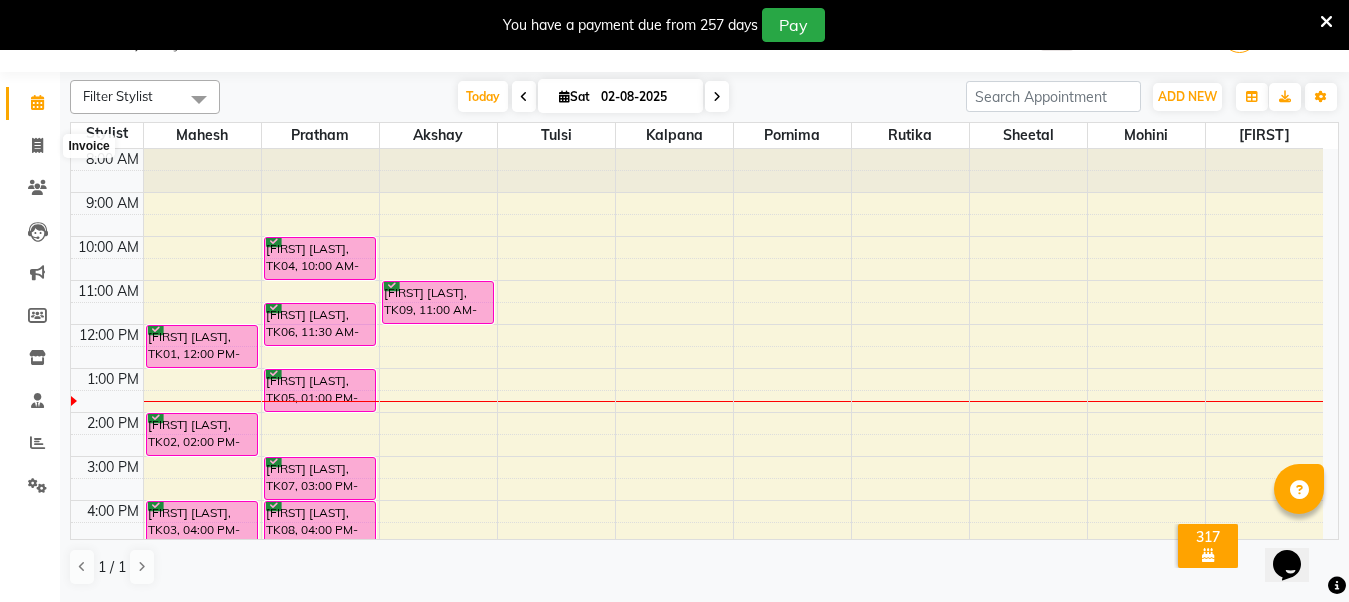 select on "service" 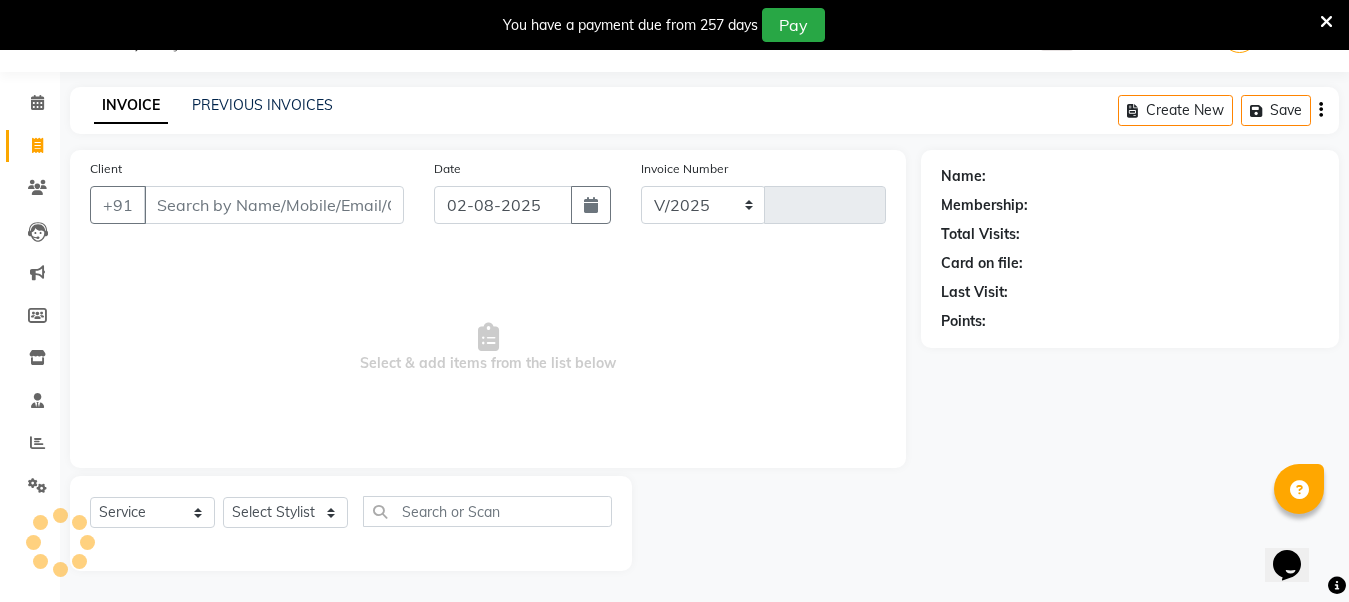 select on "5103" 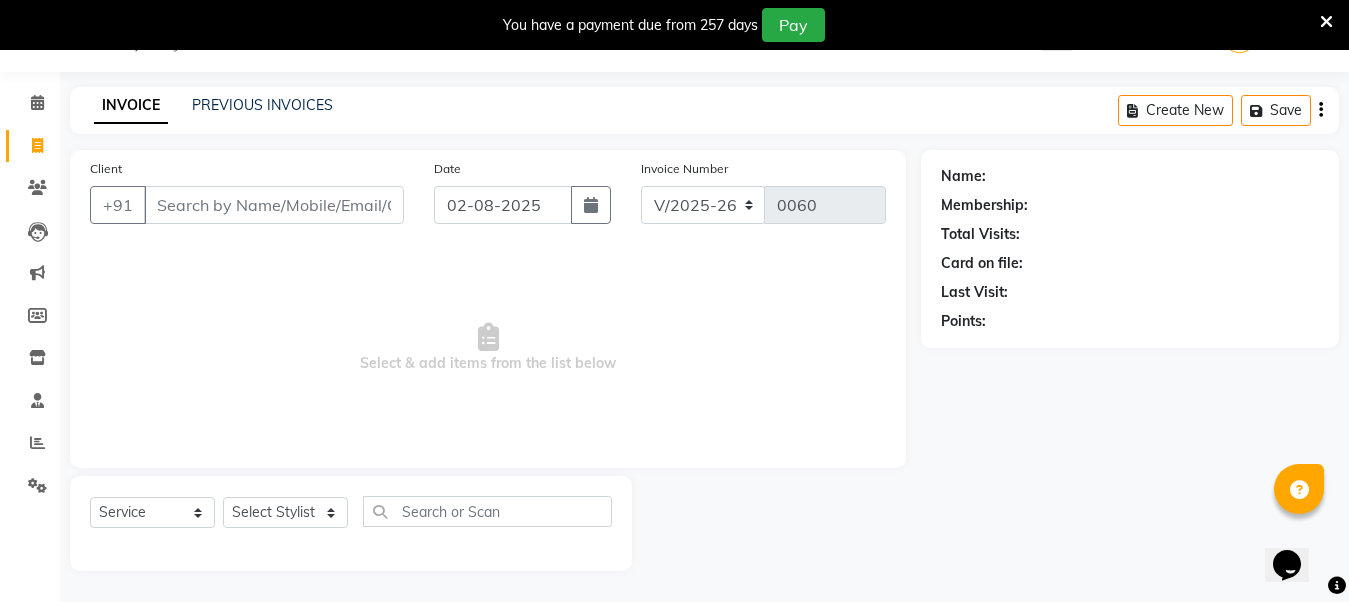 click at bounding box center [1326, 22] 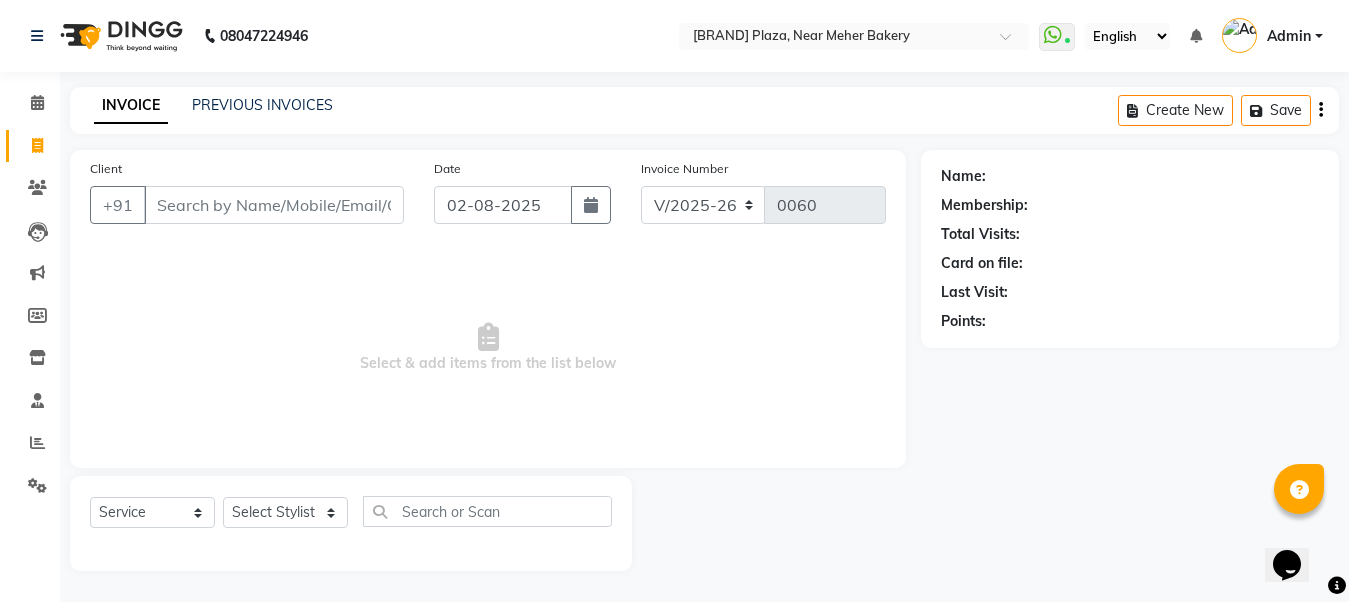 scroll, scrollTop: 0, scrollLeft: 0, axis: both 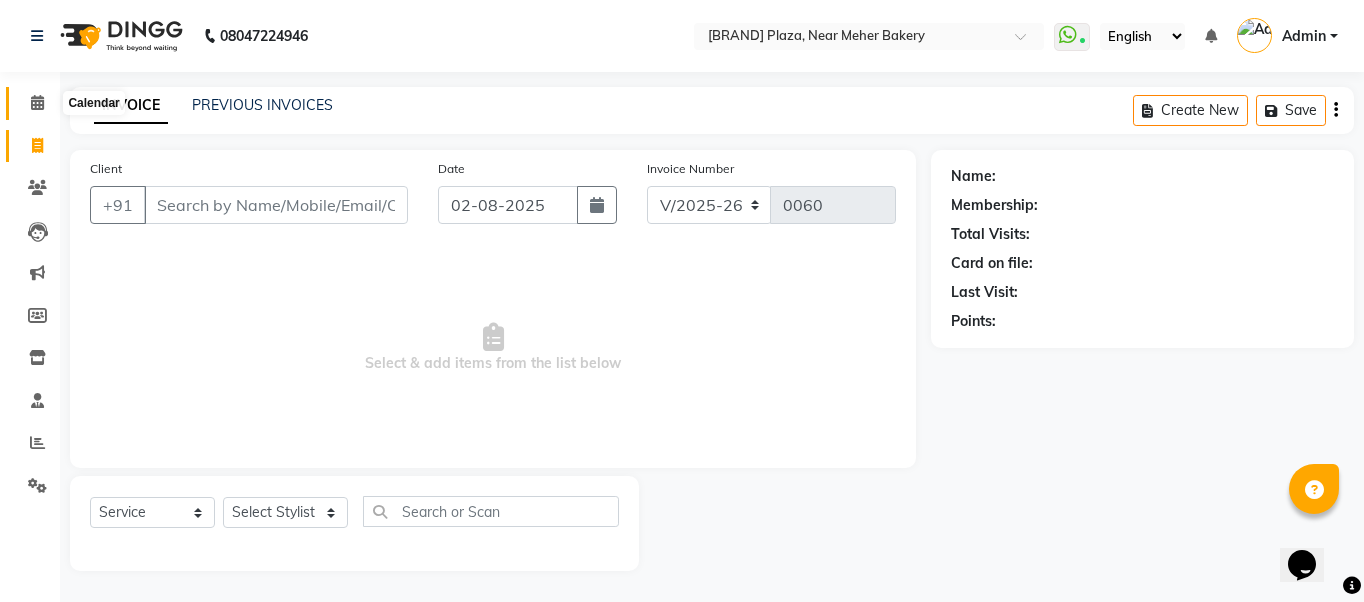 click 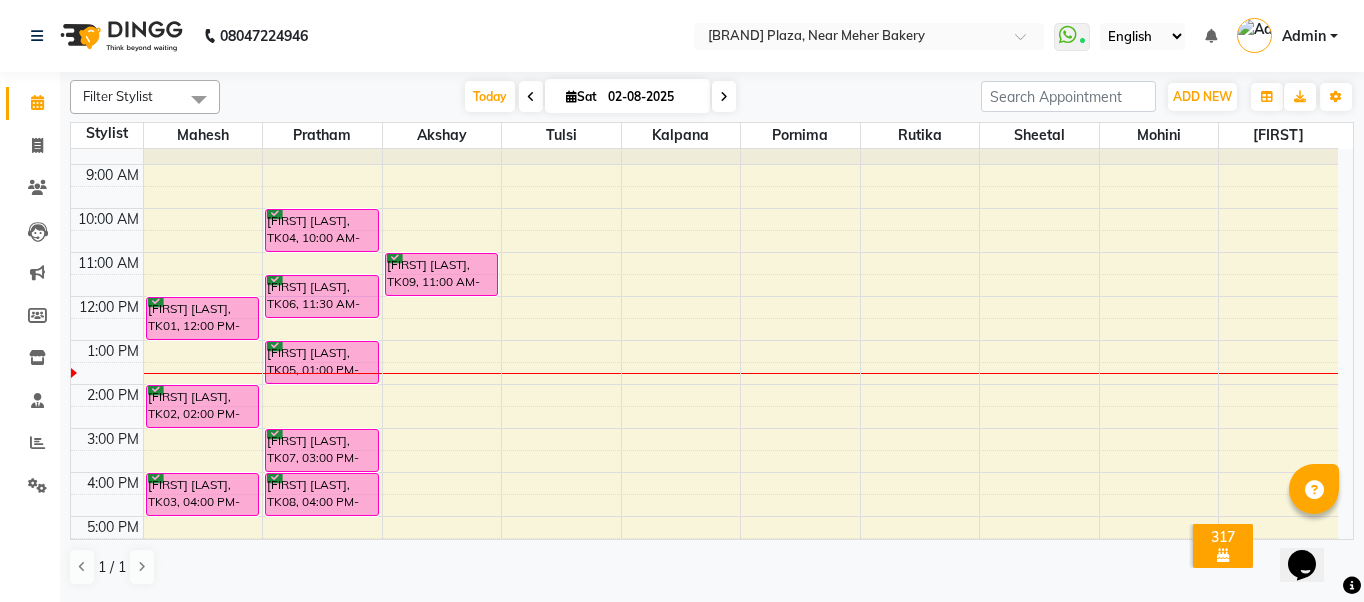 scroll, scrollTop: 0, scrollLeft: 0, axis: both 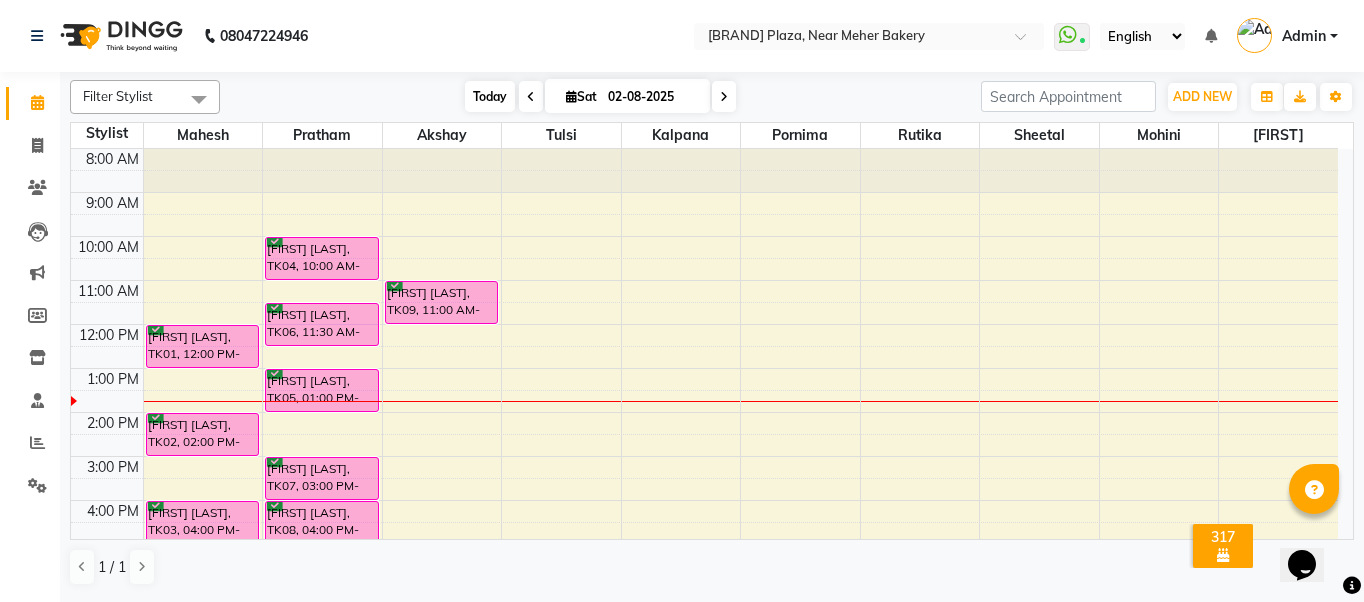 click on "Today" at bounding box center [490, 96] 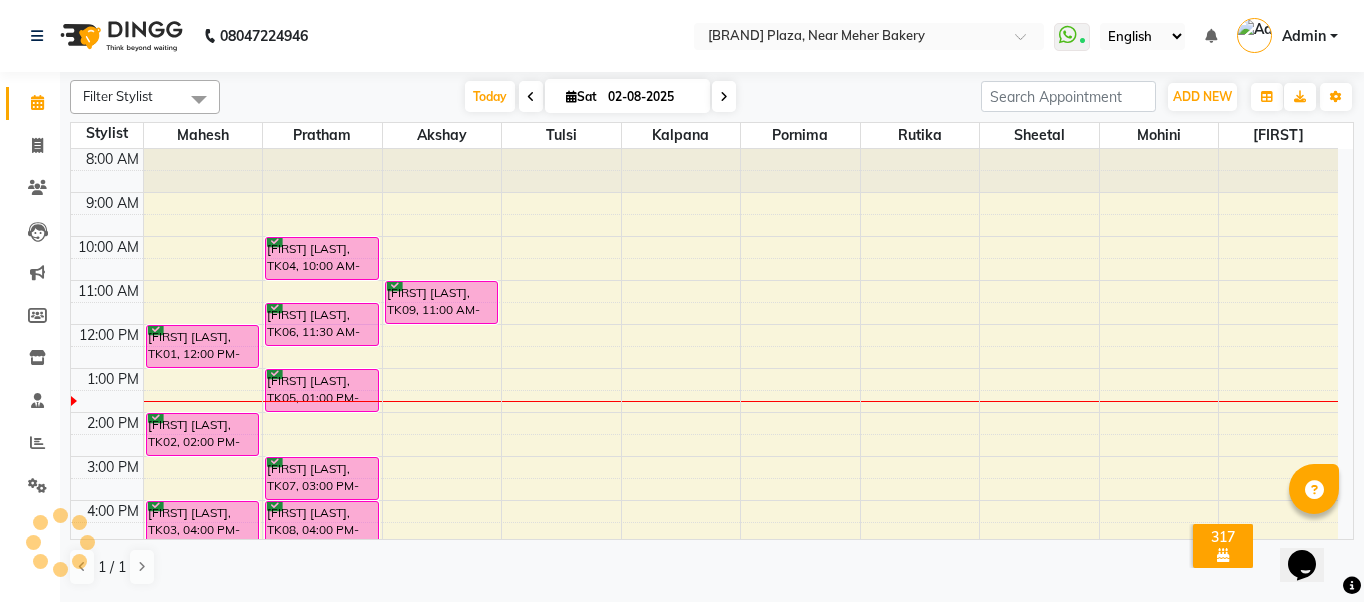 scroll, scrollTop: 181, scrollLeft: 0, axis: vertical 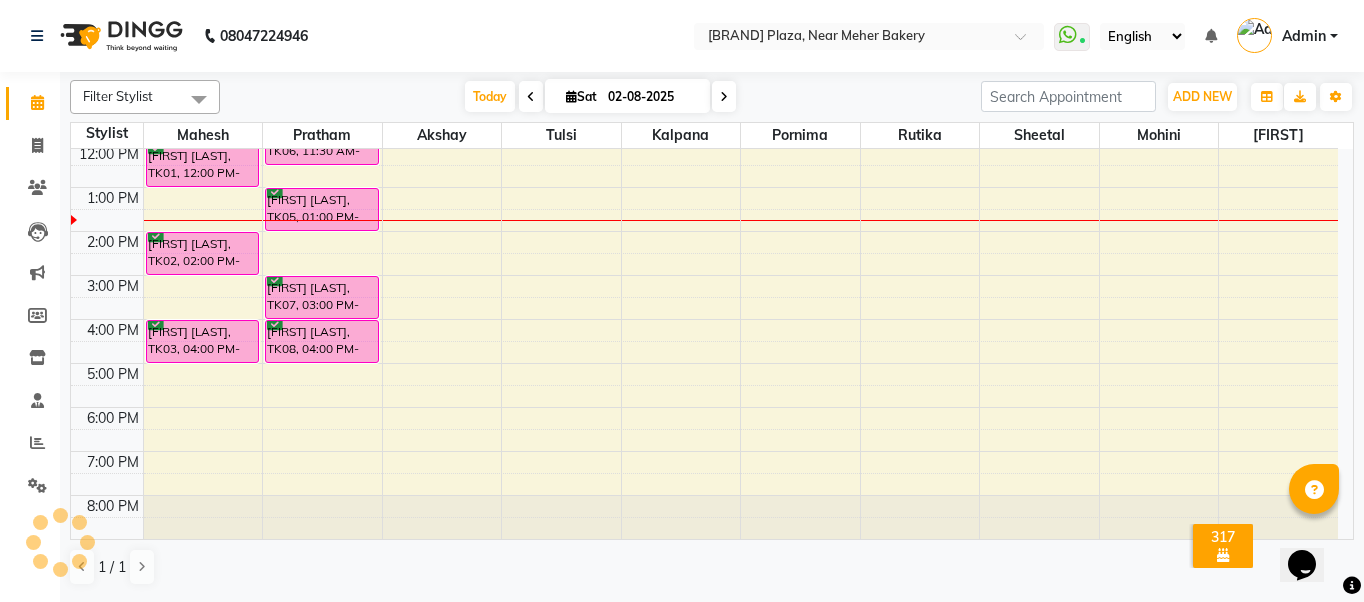click on "Filter Stylist Select All [FIRST] [FIRST] [FIRST] [FIRST] [FIRST] [FIRST] [FIRST] [FIRST] Today Sat 02-08-2025 Toggle Dropdown Add Appointment Add Invoice Add Expense Add Attendance Add Client Add Transaction Toggle Dropdown Add Appointment Add Invoice Add Expense Add Attendance Add Client ADD NEW Toggle Dropdown Add Appointment Add Invoice Add Expense Add Attendance Add Client Add Transaction Filter Stylist Select All [FIRST] [FIRST] [FIRST] [FIRST] [FIRST] [FIRST] [FIRST] [FIRST] Group By Staff View Room View View as Vertical Vertical - Week View Horizontal Horizontal - Week View List Toggle Dropdown Calendar Settings Manage Tags Arrange Stylists Reset Stylists Full Screen Show Available Stylist Appointment Form Zoom 50% Staff/Room Display Count 10 Stylist [FIRST] [FIRST] [FIRST] [FIRST] [FIRST] [FIRST] [FIRST] [FIRST] 8:00 AM 9:00 AM 10:00 AM 11:00 AM 12:00 PM 1:00 PM 2:00 PM 3:00 PM 4:00 PM 5:00 PM 6:00 PM 7:00 PM 8:00 PM" 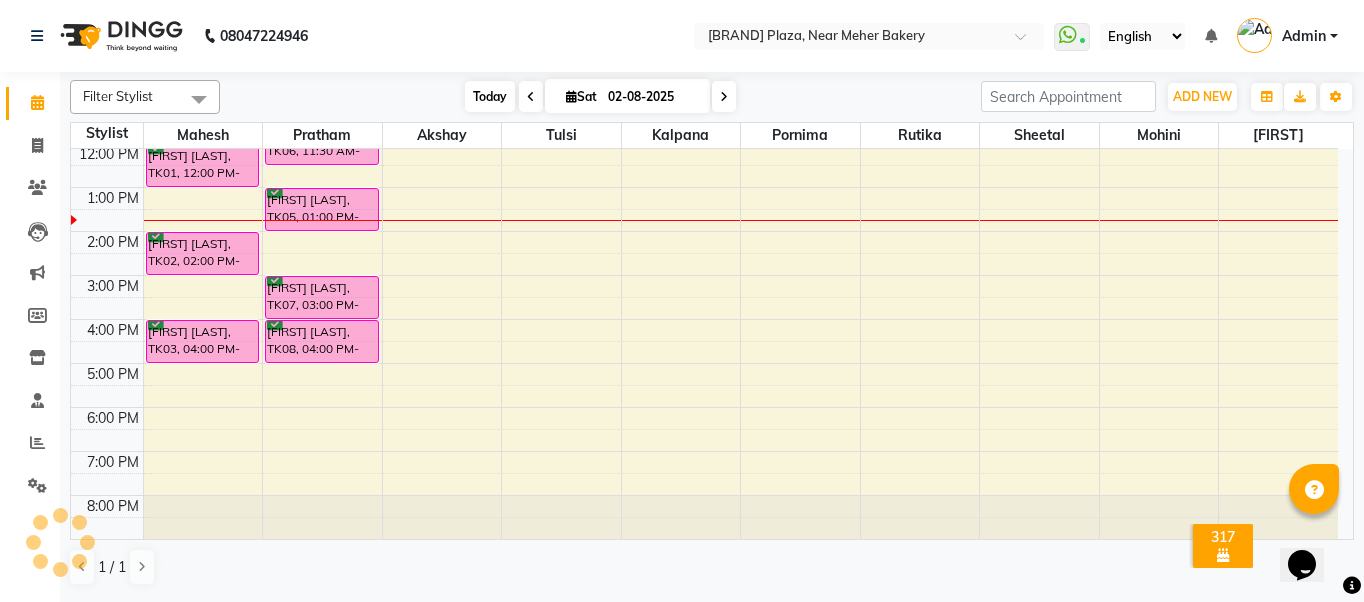 click on "Today" at bounding box center [490, 96] 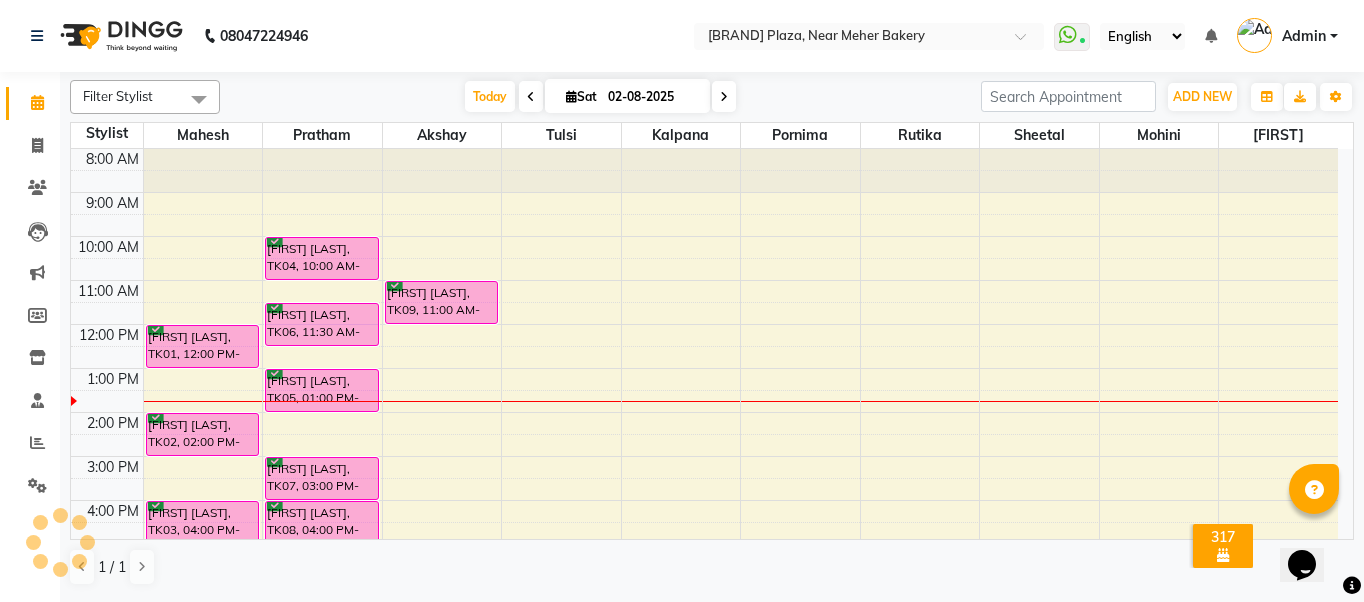 scroll, scrollTop: 181, scrollLeft: 0, axis: vertical 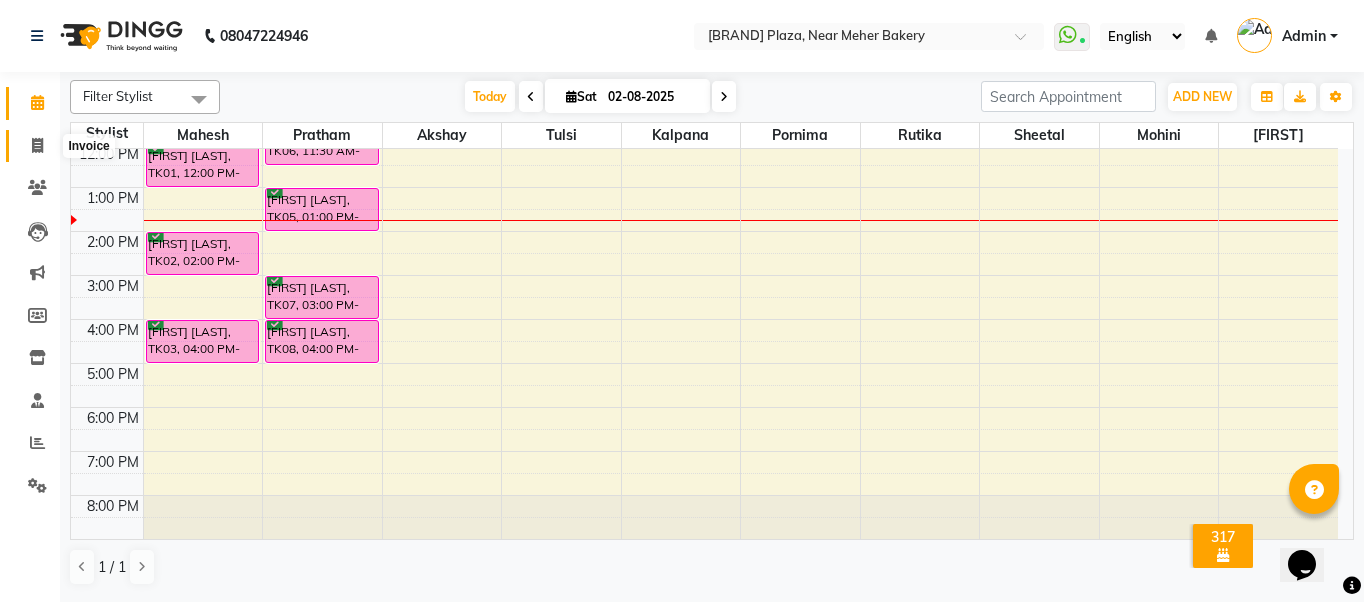 click 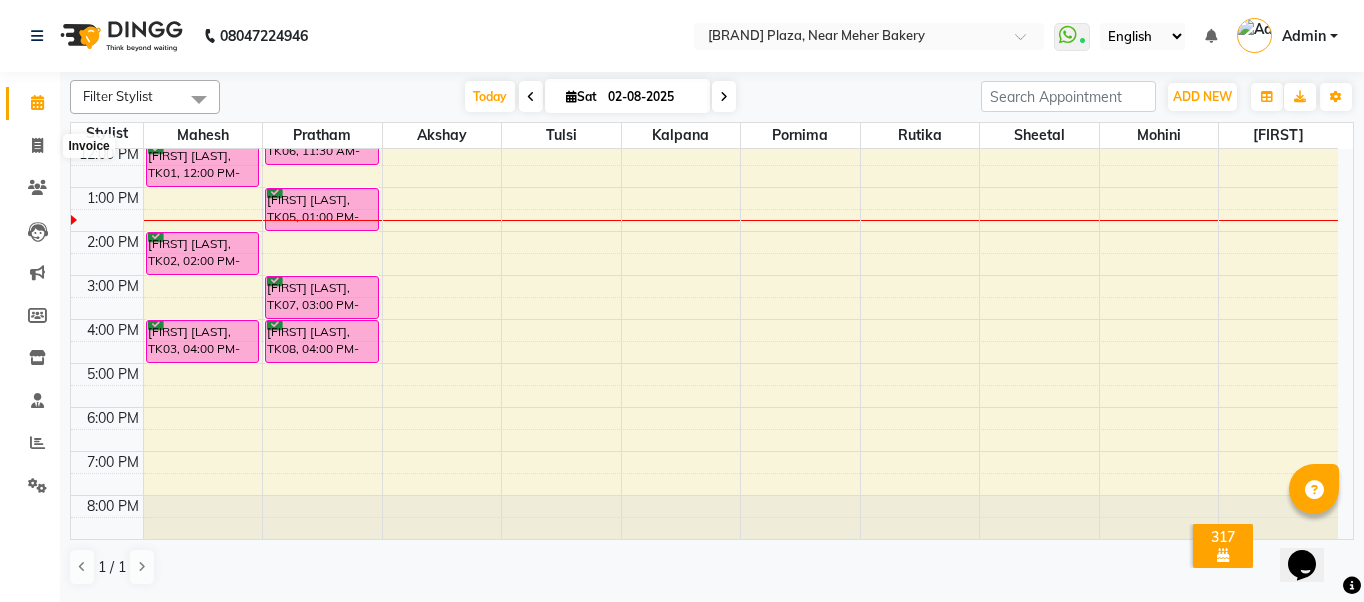 select on "service" 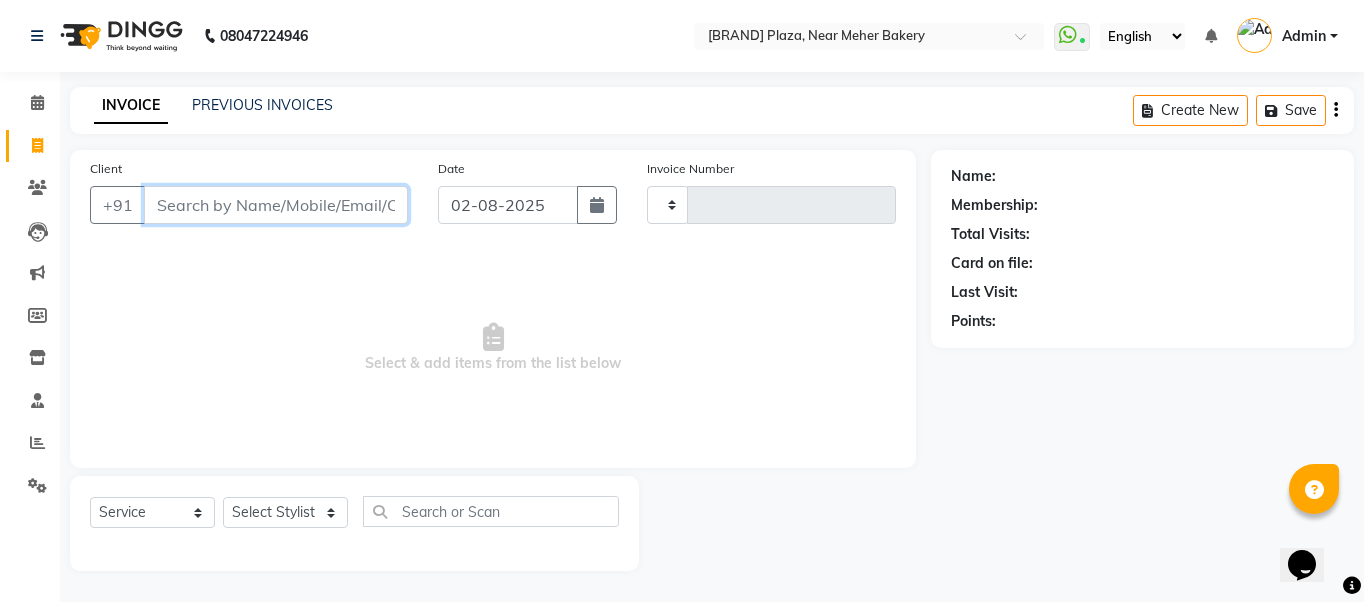 type on "0060" 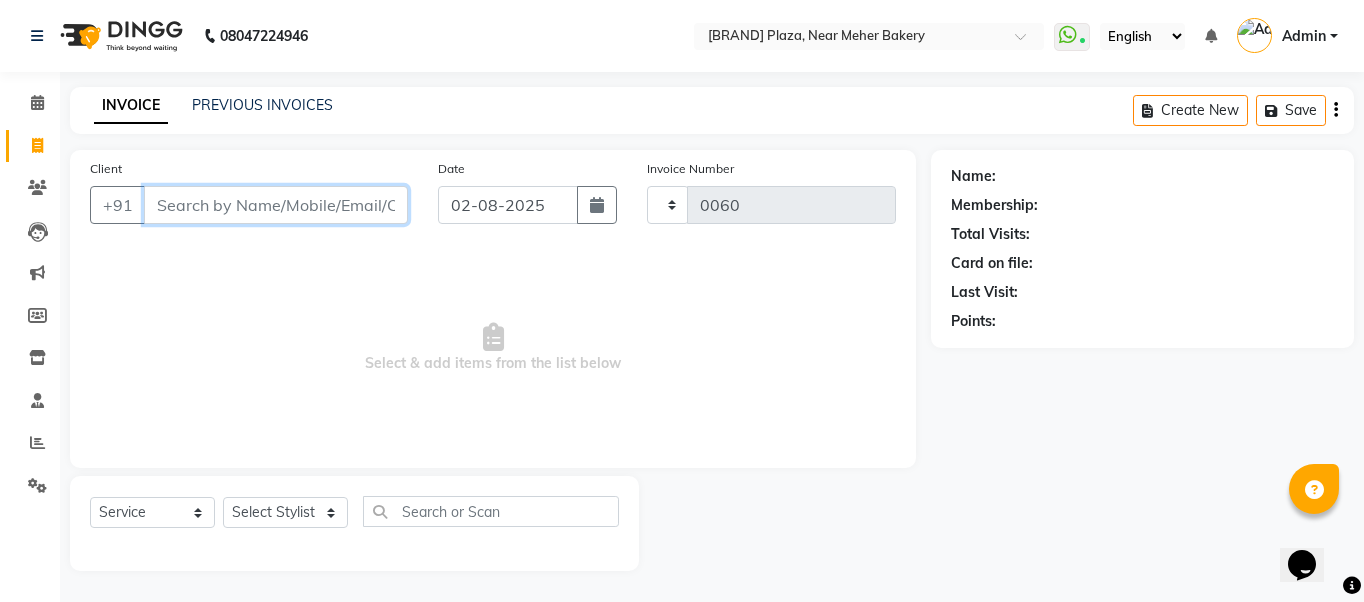 click on "Client" at bounding box center (276, 205) 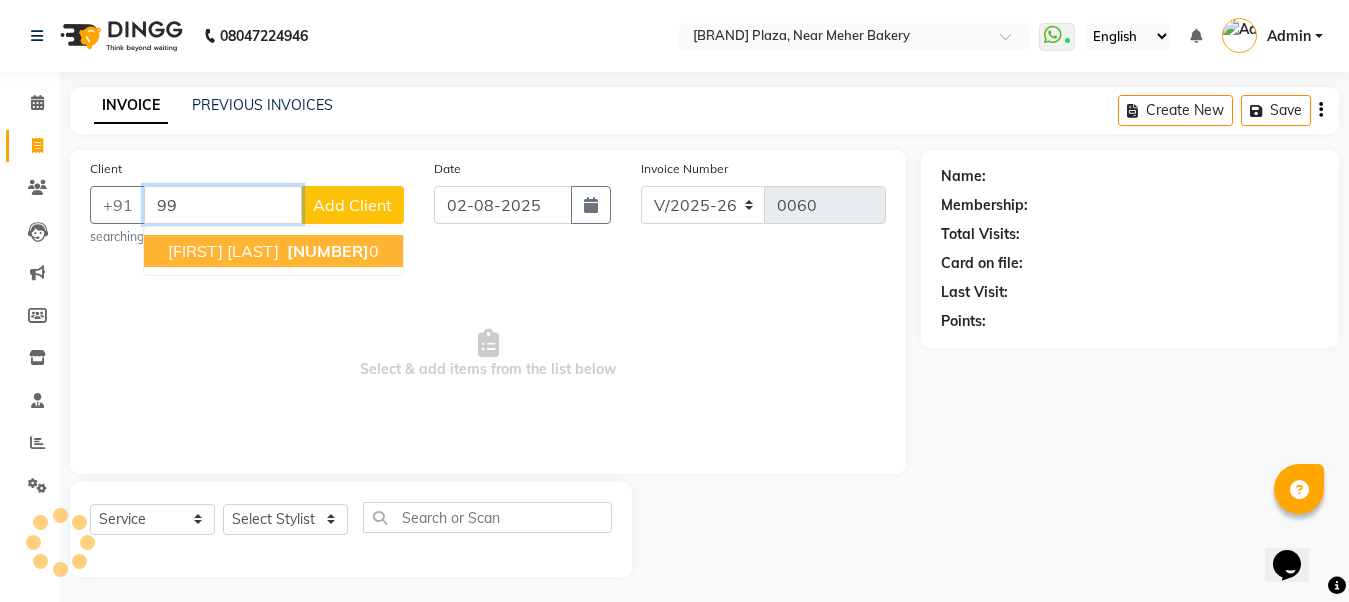 type on "9" 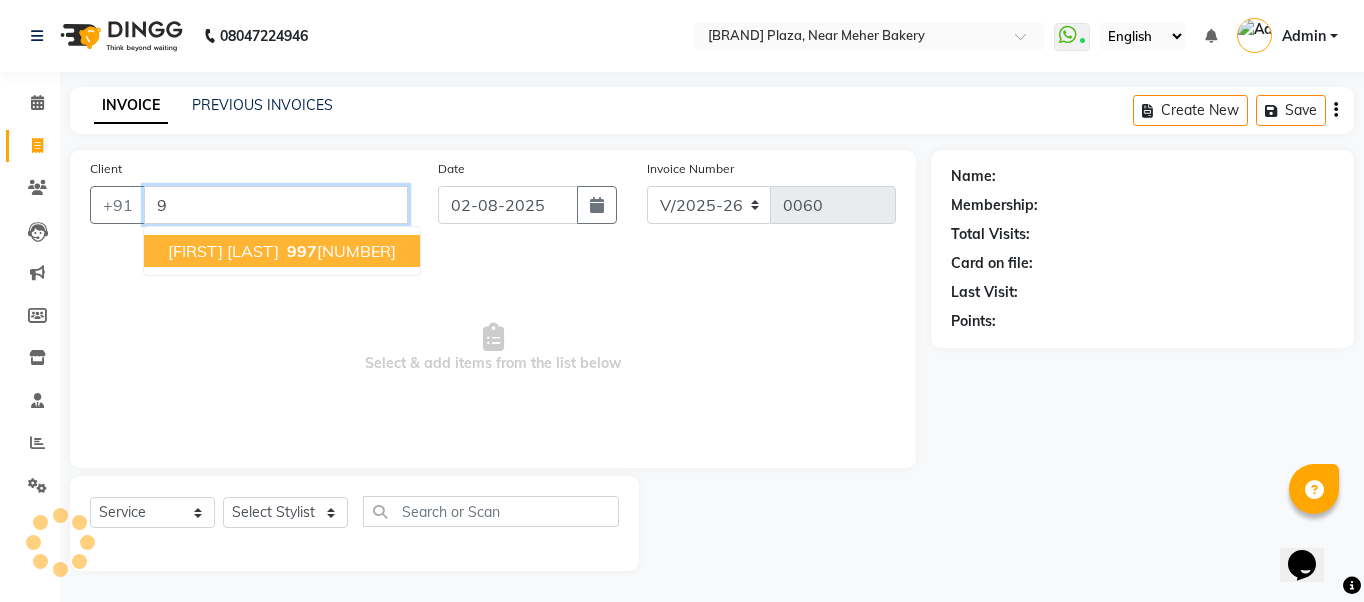 type 